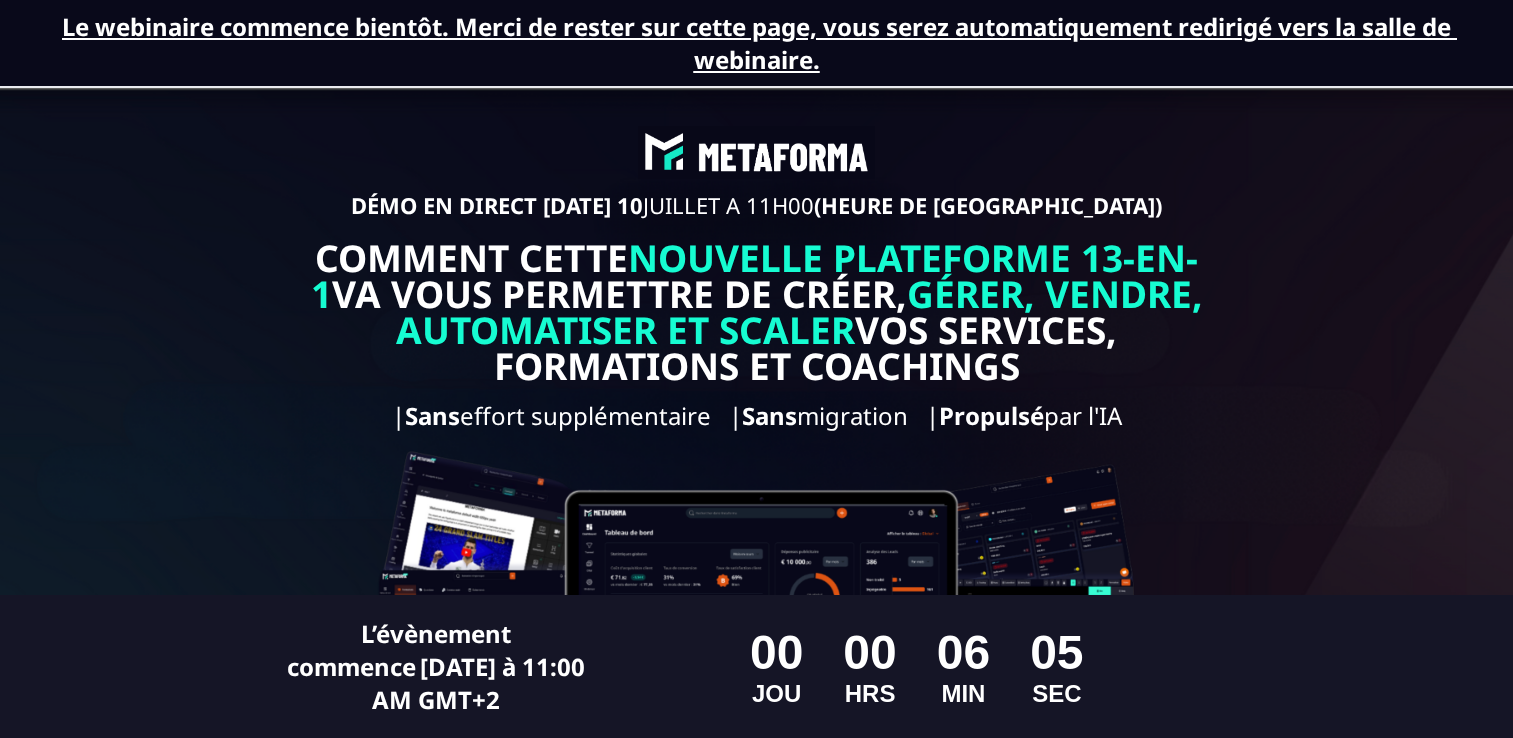 scroll, scrollTop: 0, scrollLeft: 0, axis: both 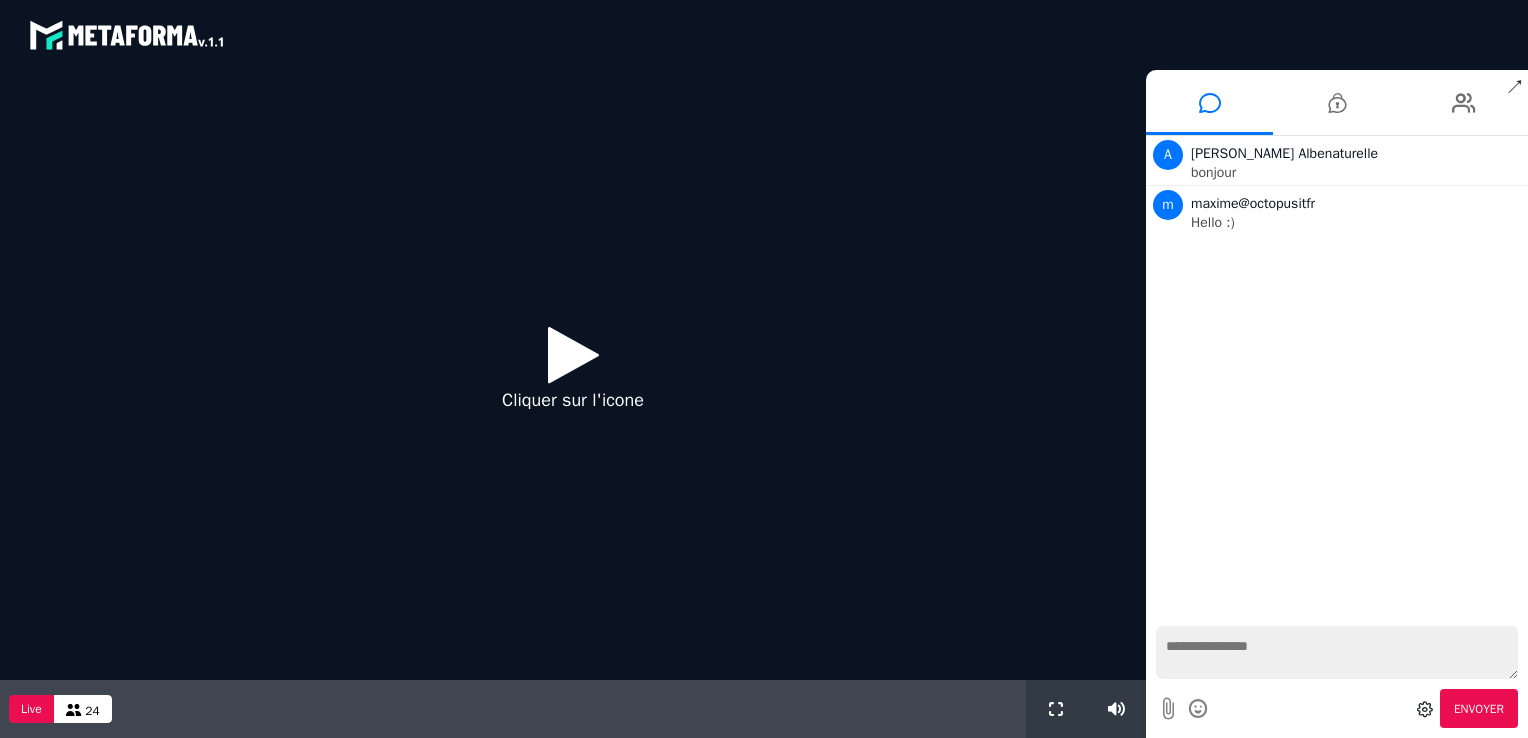 click at bounding box center [1337, 652] 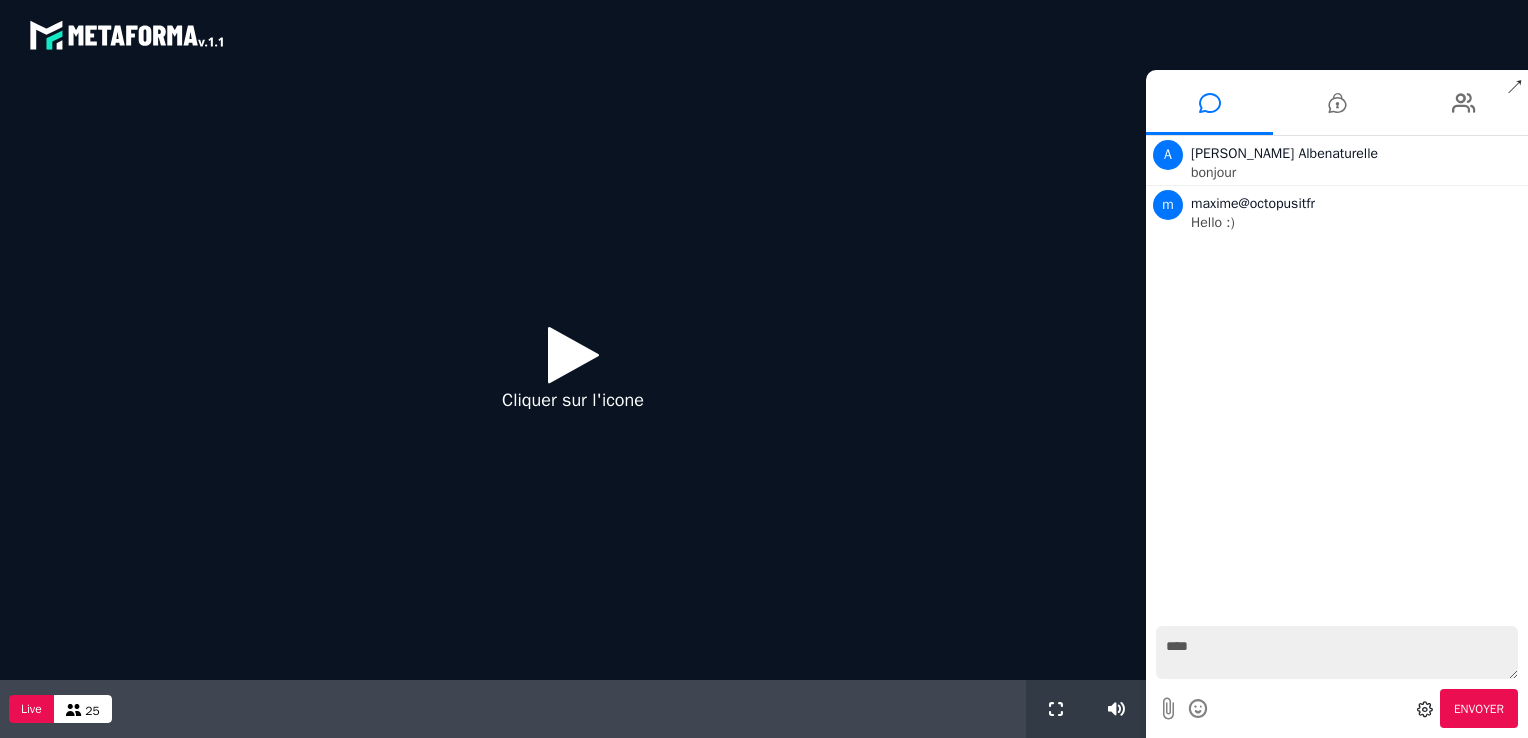 type on "*****" 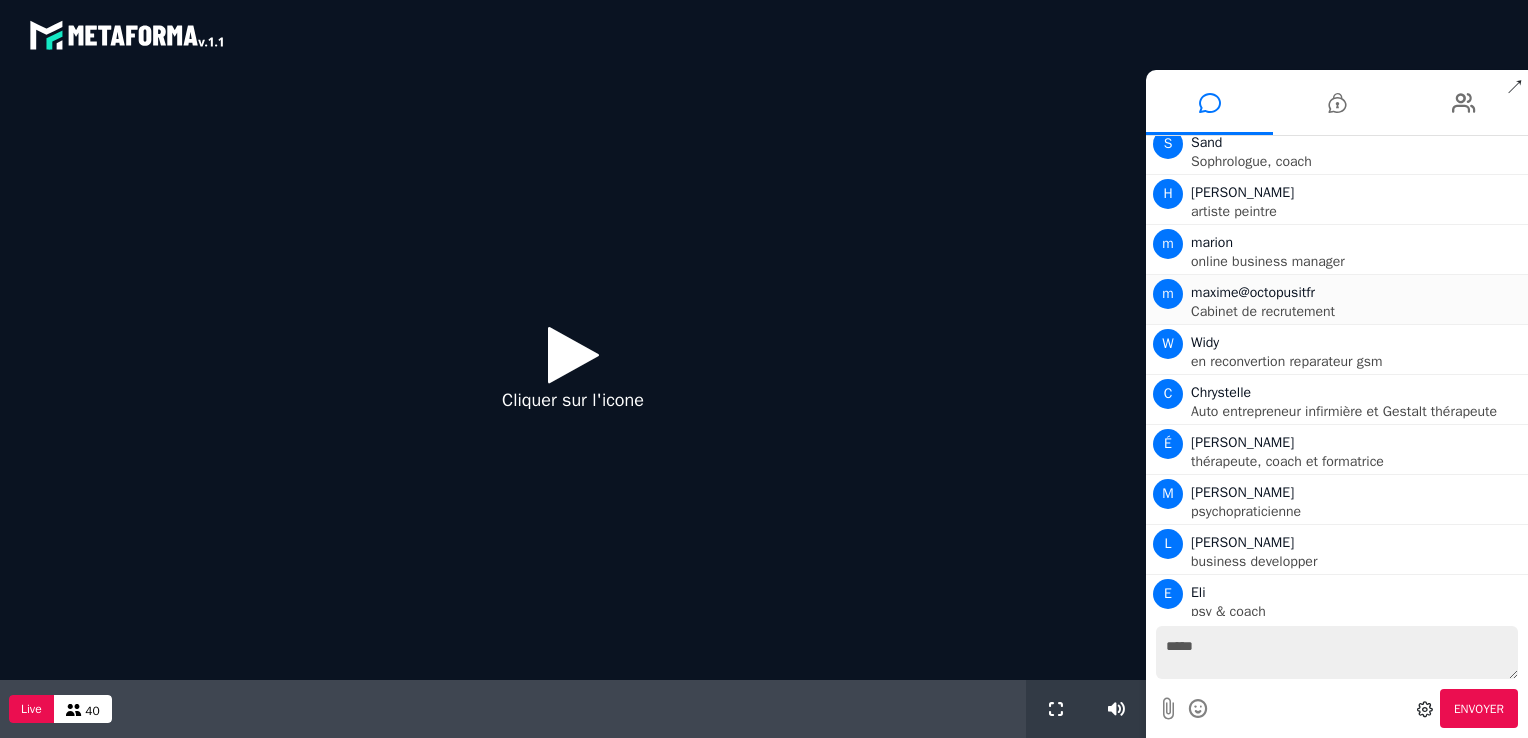 scroll, scrollTop: 1511, scrollLeft: 0, axis: vertical 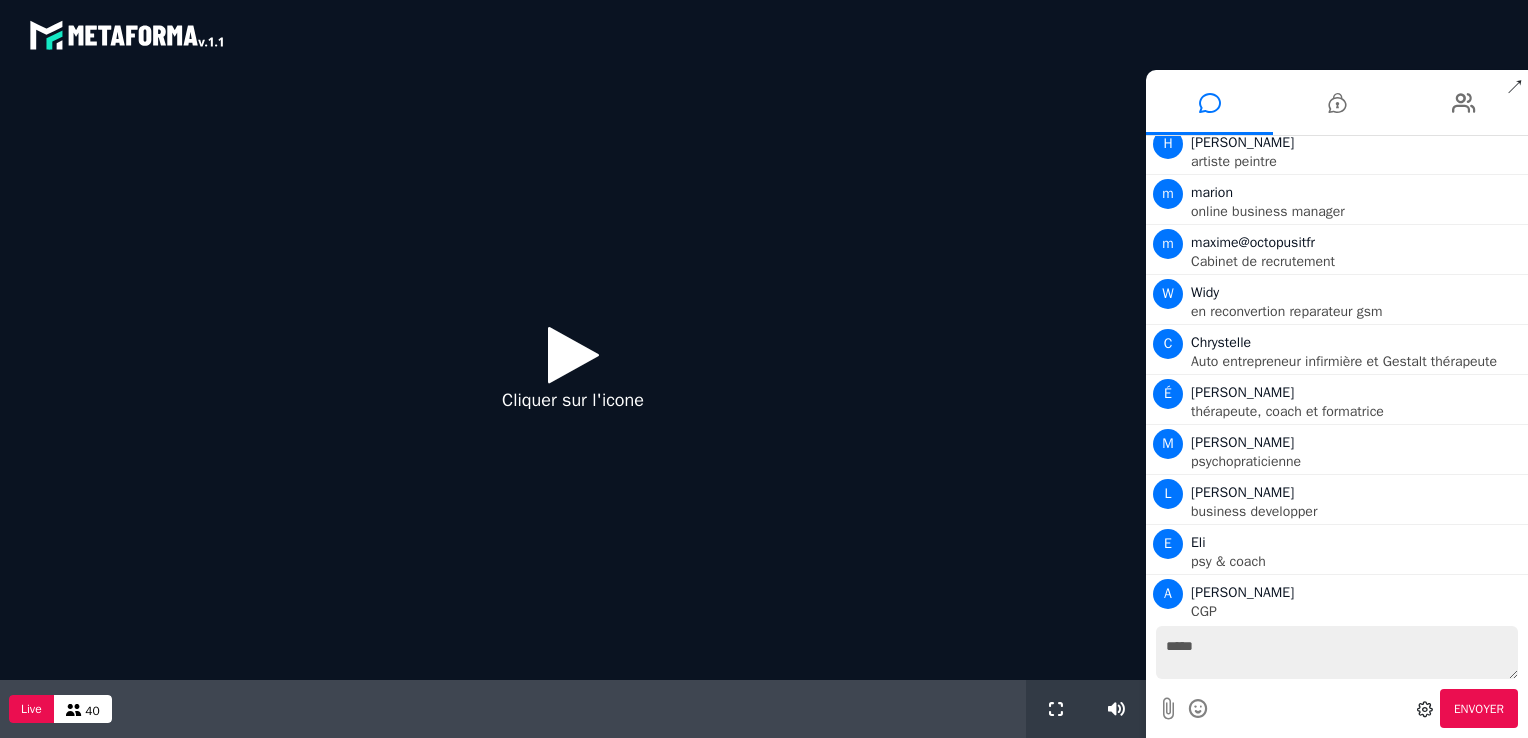 click at bounding box center [573, 354] 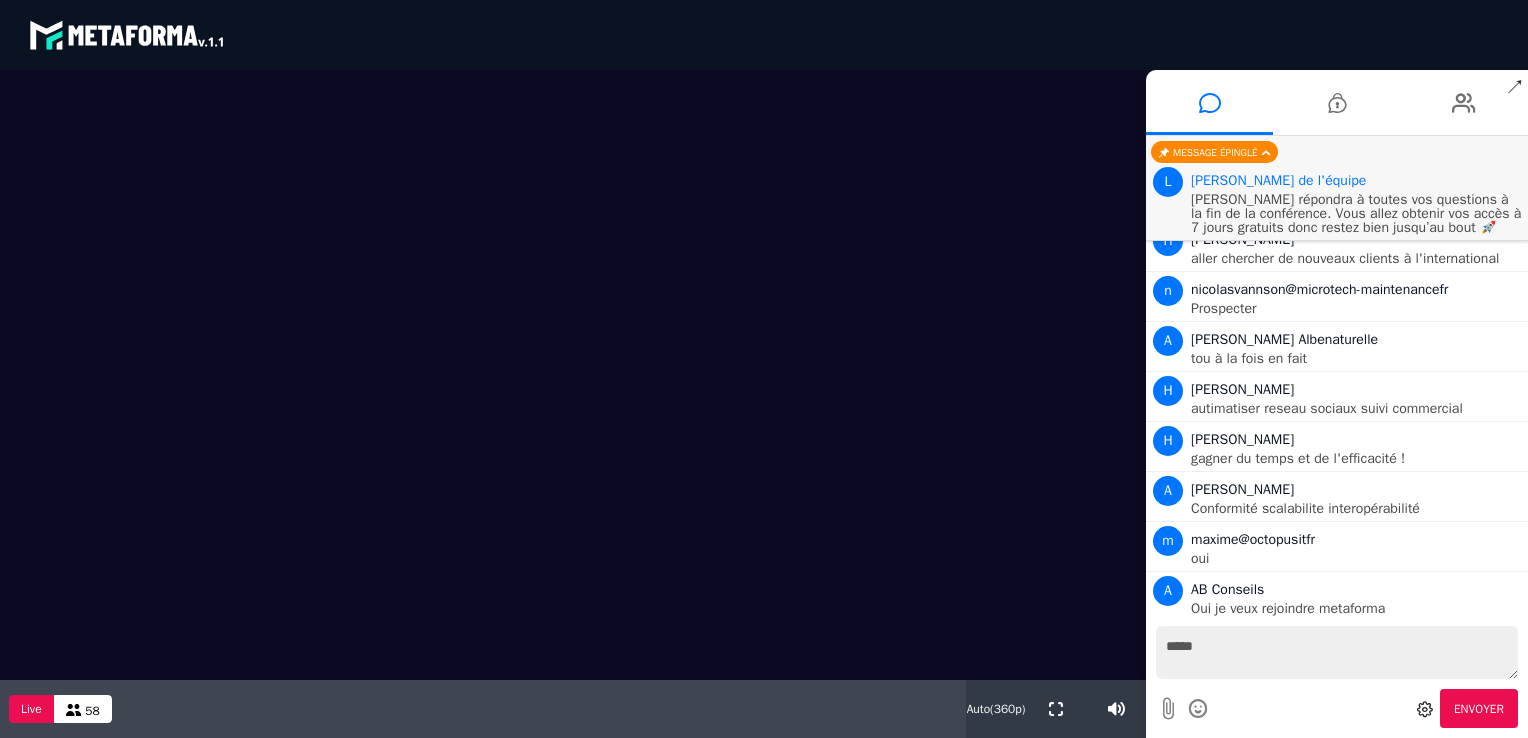 scroll, scrollTop: 4412, scrollLeft: 0, axis: vertical 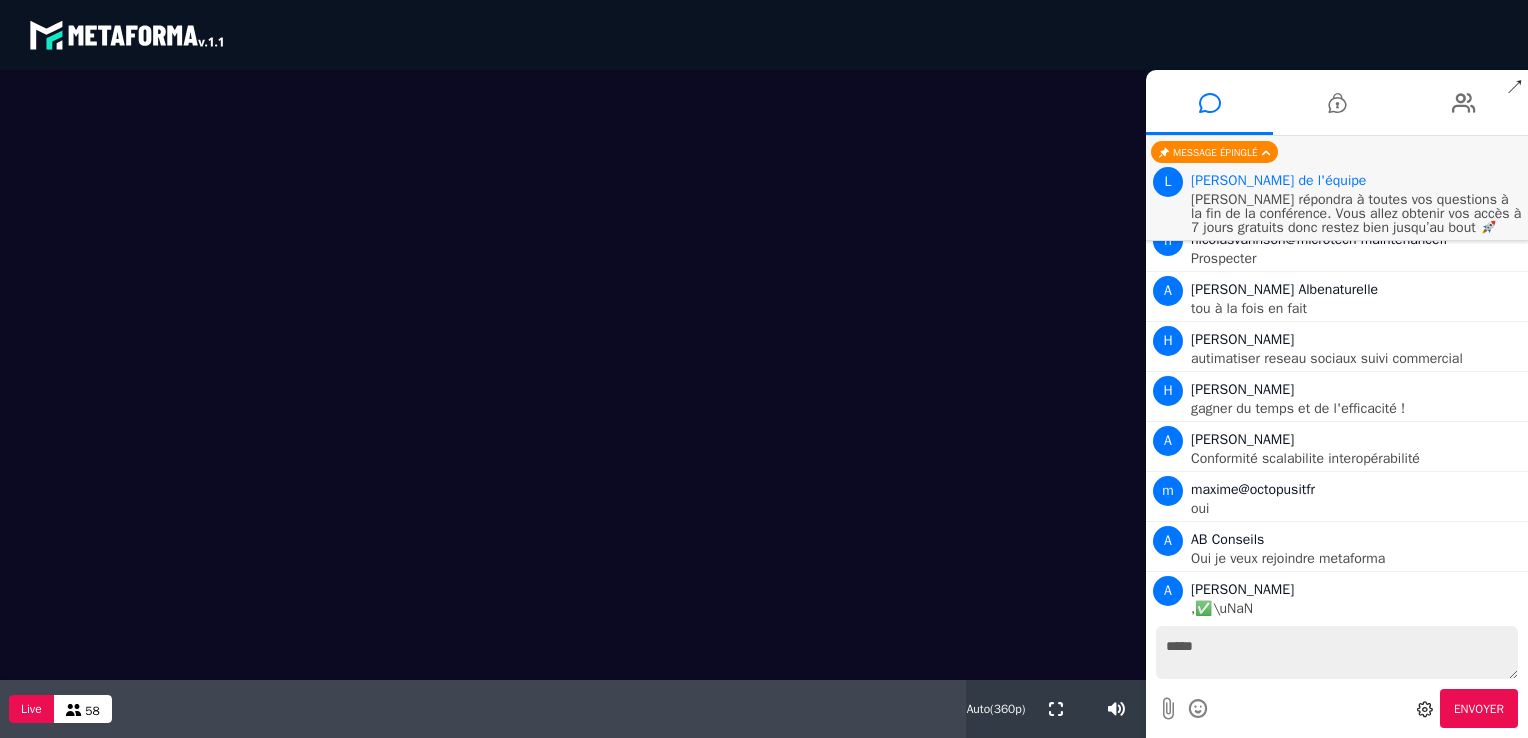 click on "*****" at bounding box center [1337, 652] 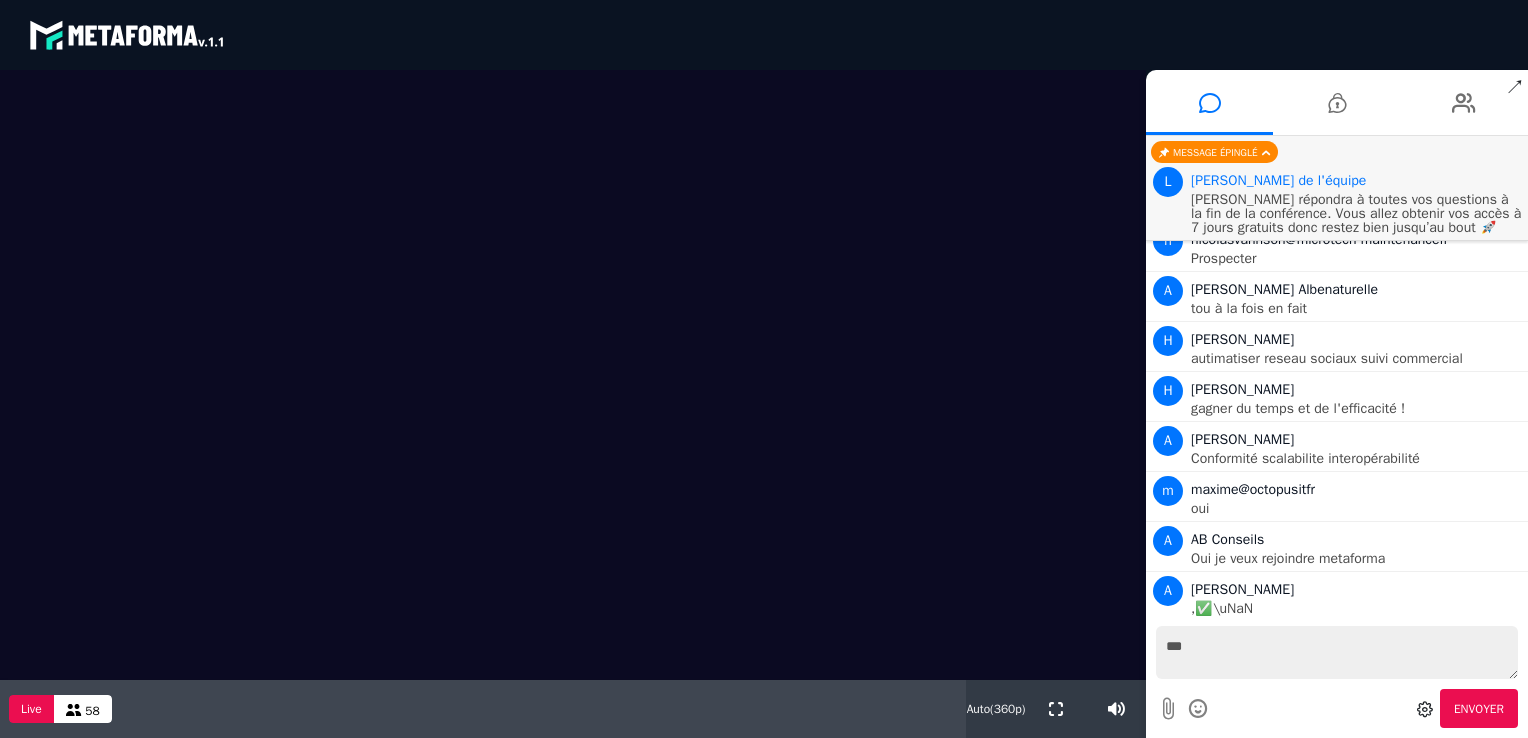 scroll, scrollTop: 4461, scrollLeft: 0, axis: vertical 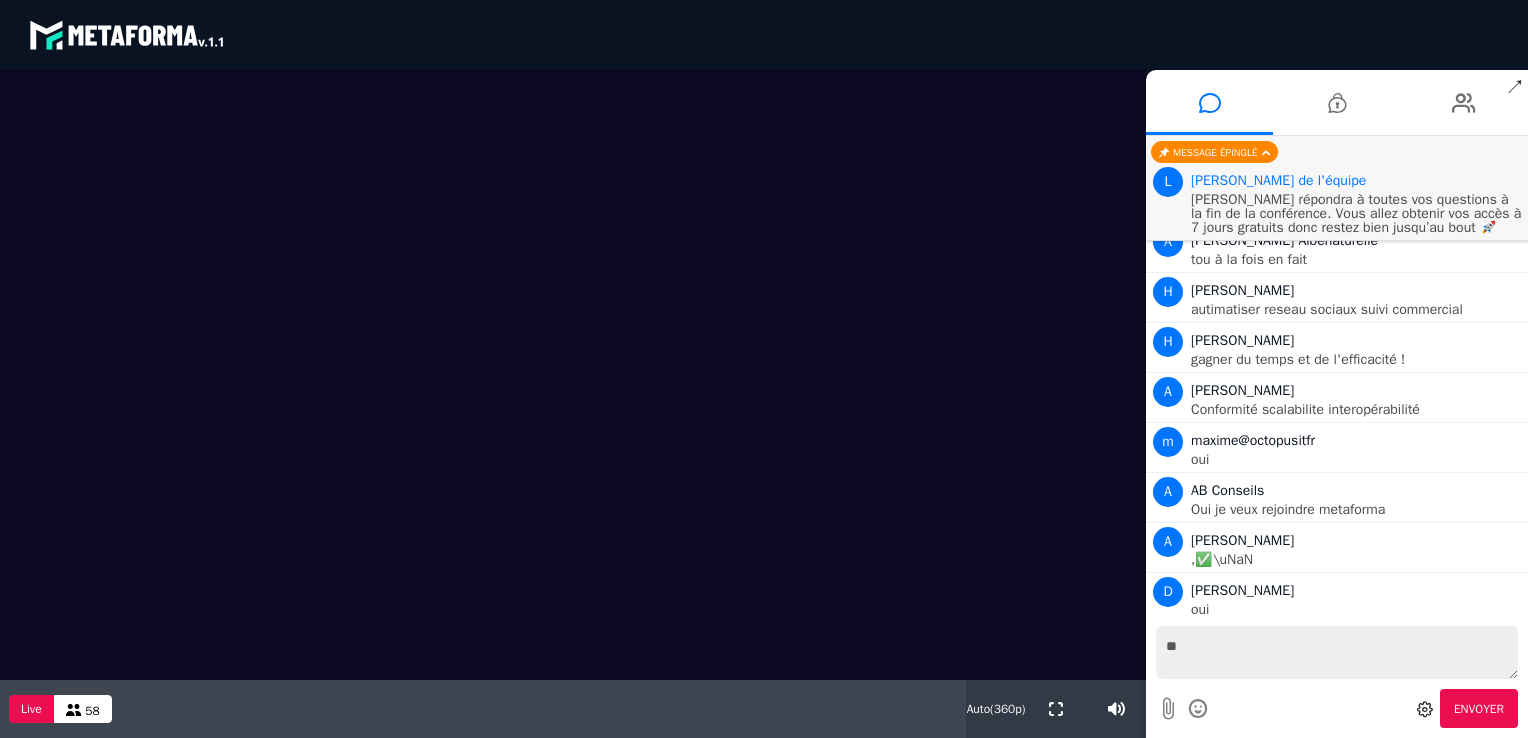 type on "*" 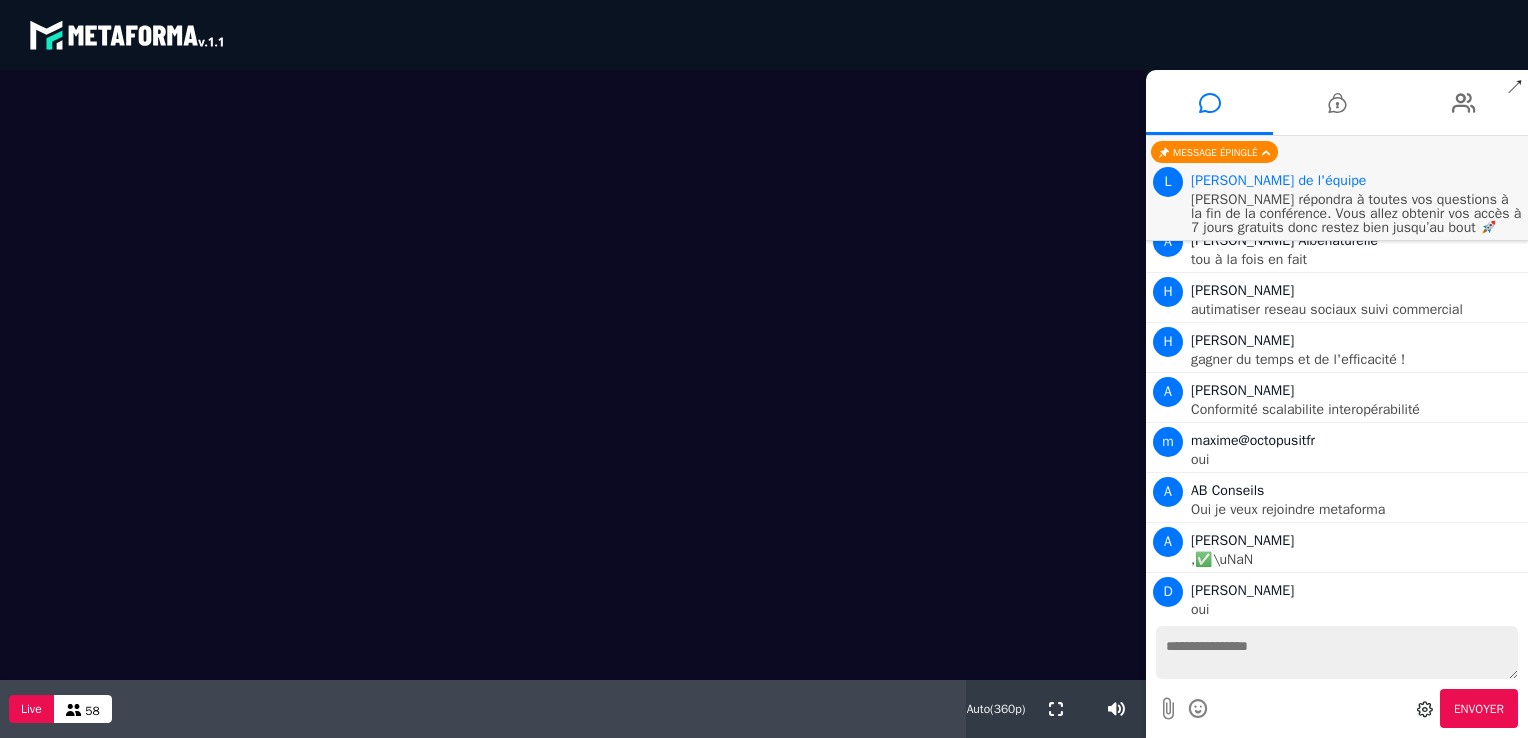 scroll, scrollTop: 4512, scrollLeft: 0, axis: vertical 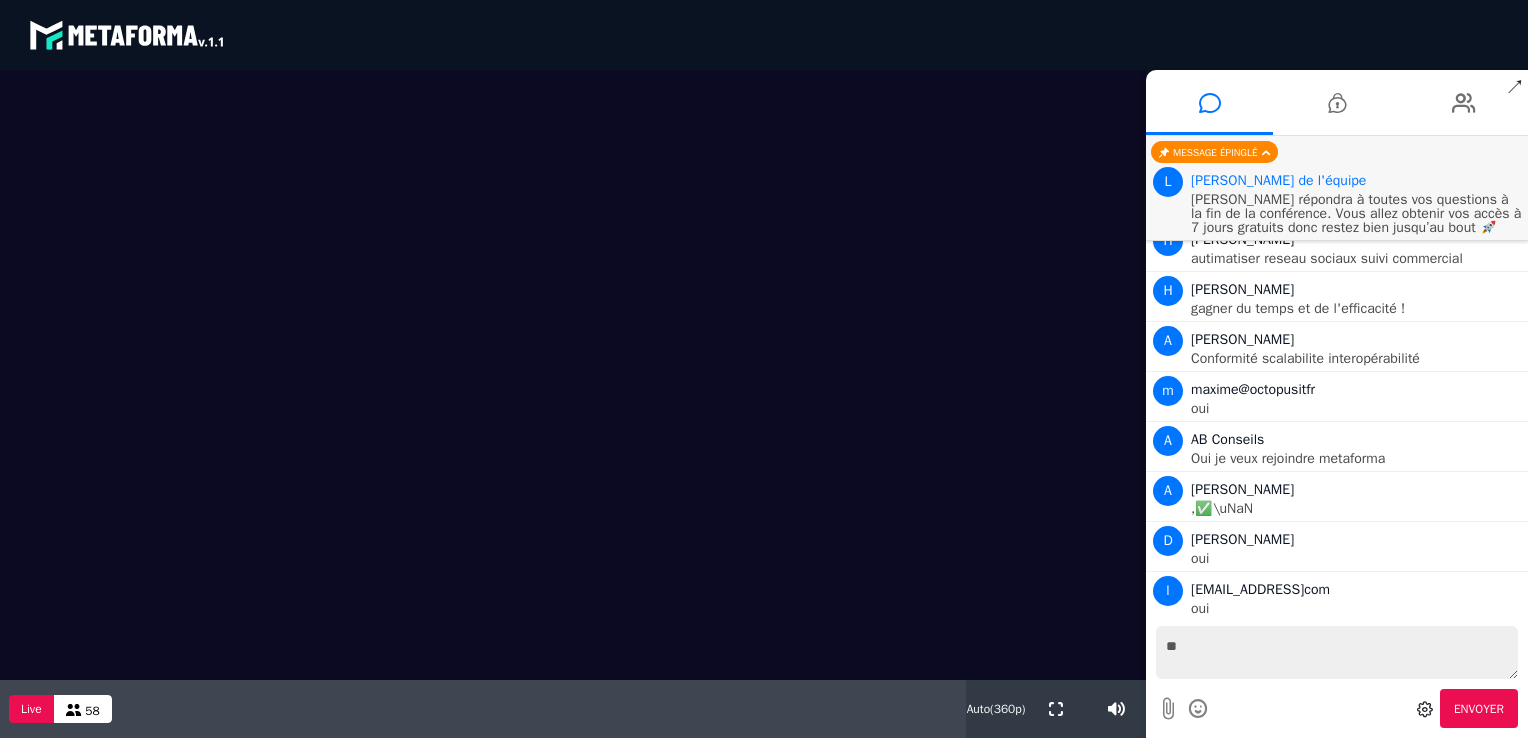 type on "***" 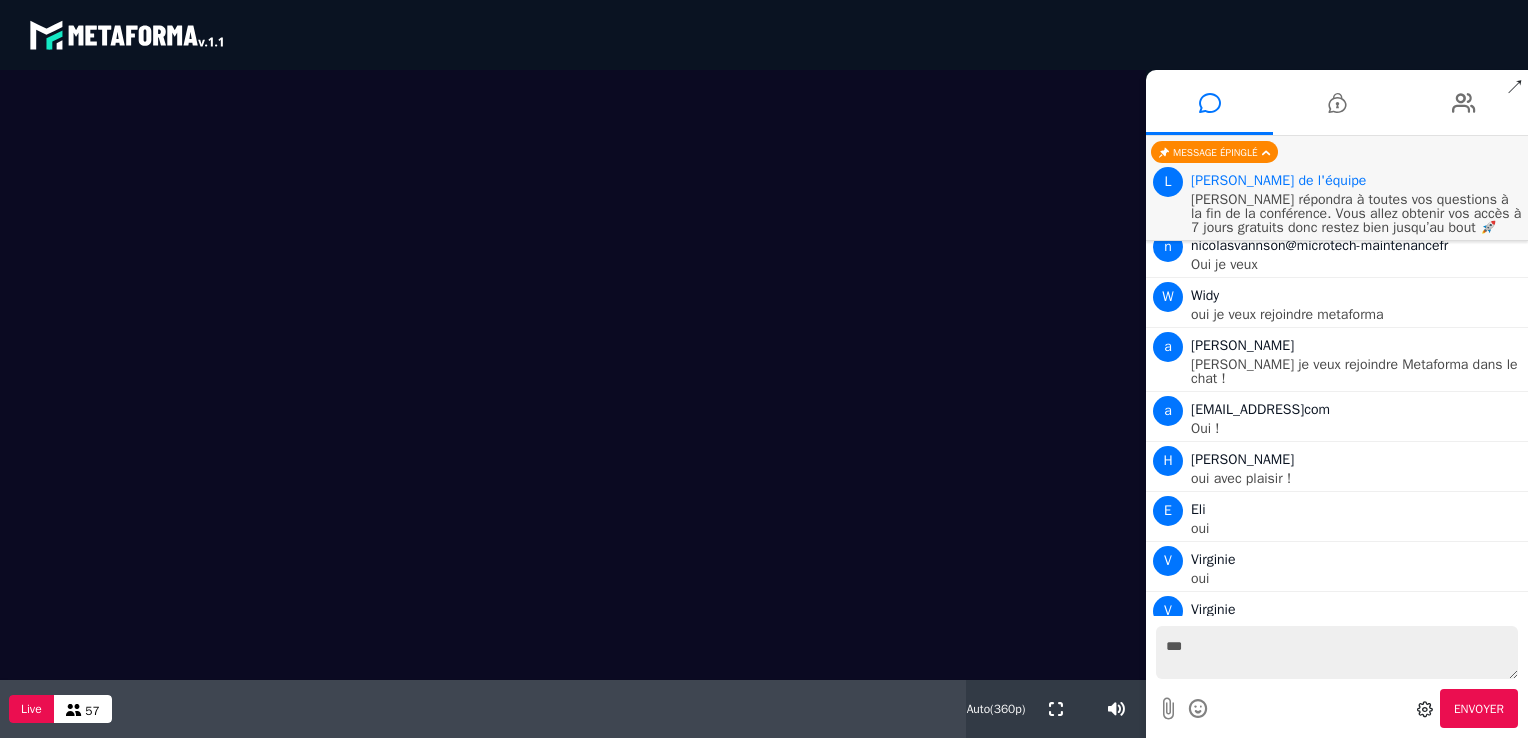 scroll, scrollTop: 5806, scrollLeft: 0, axis: vertical 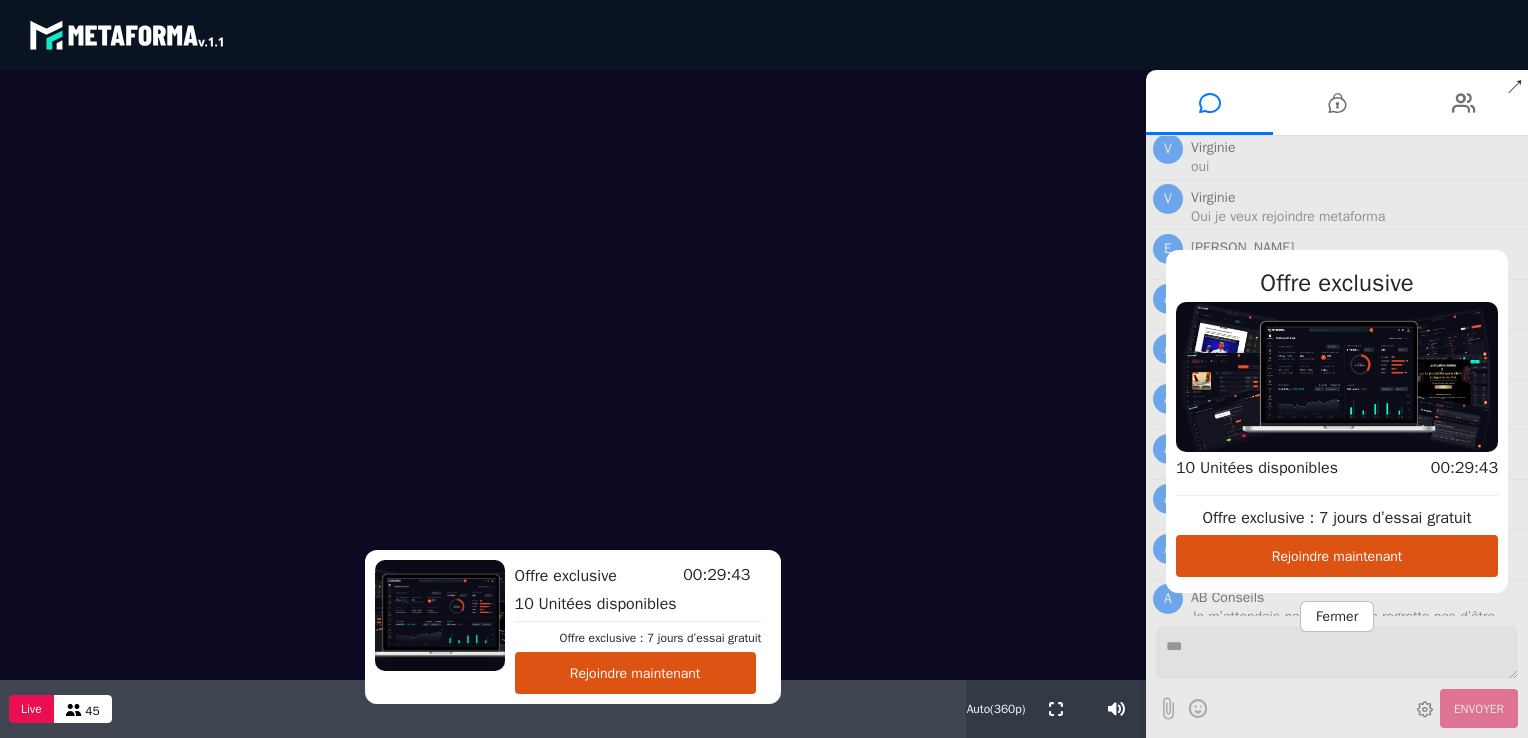click on "Live   45" at bounding box center (483, 709) 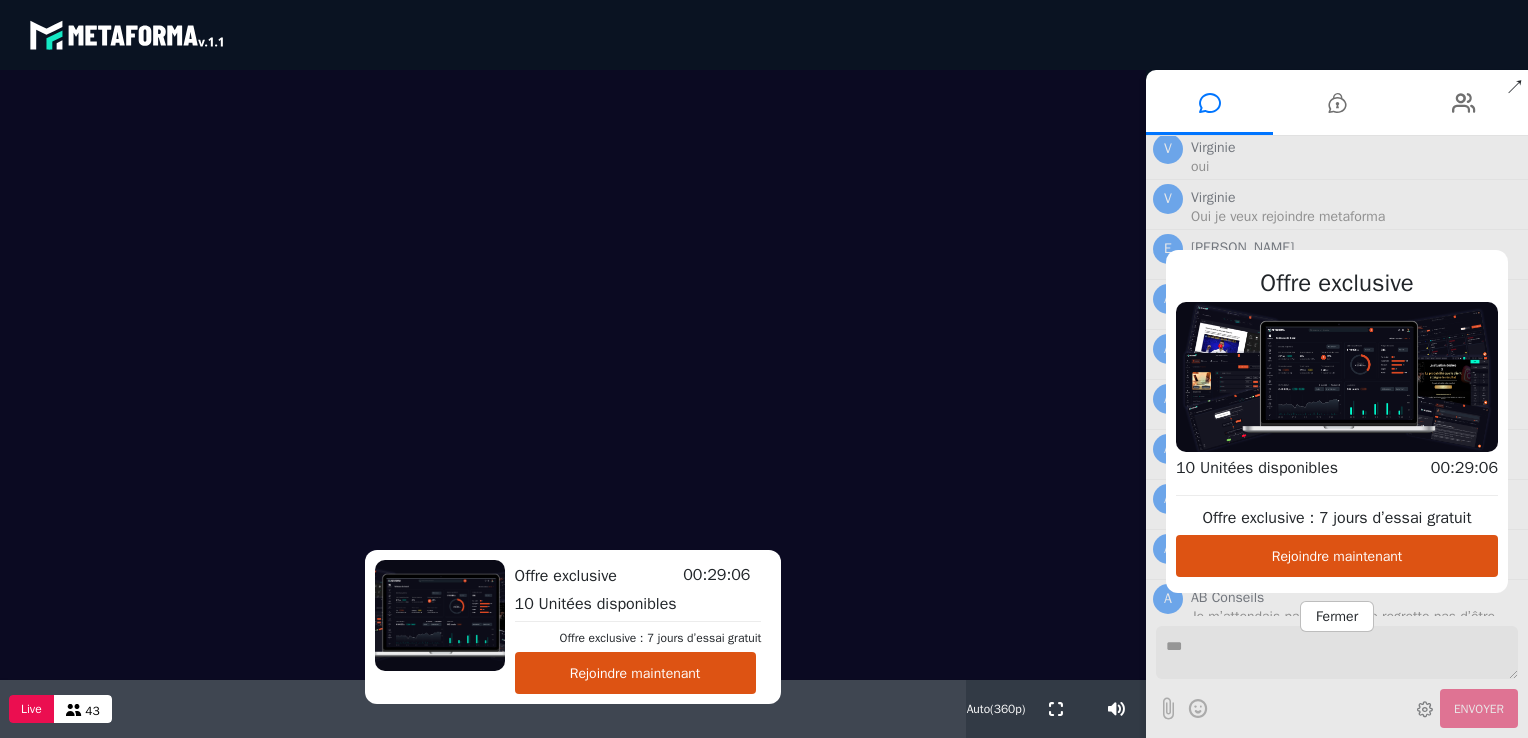 click at bounding box center [573, 375] 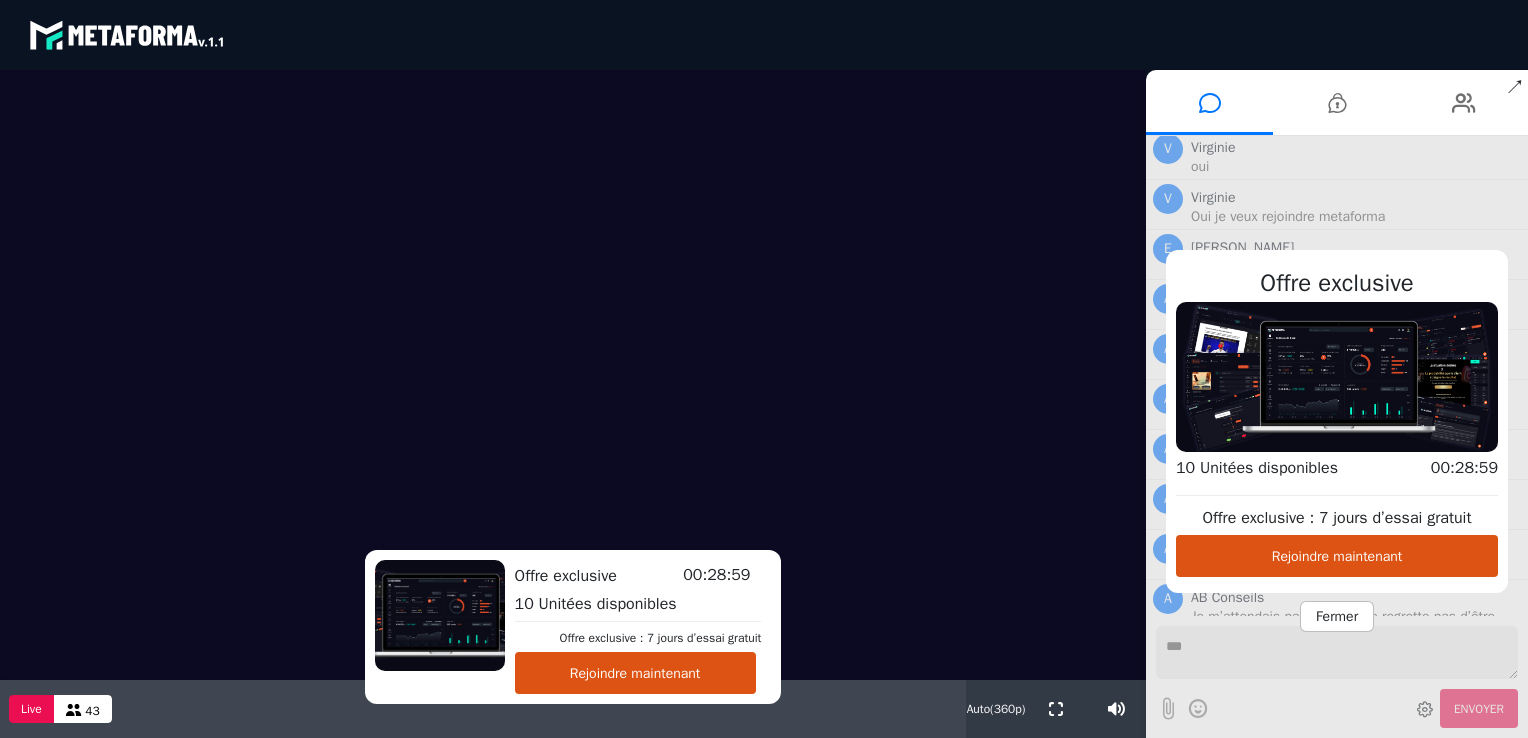 click at bounding box center (573, 375) 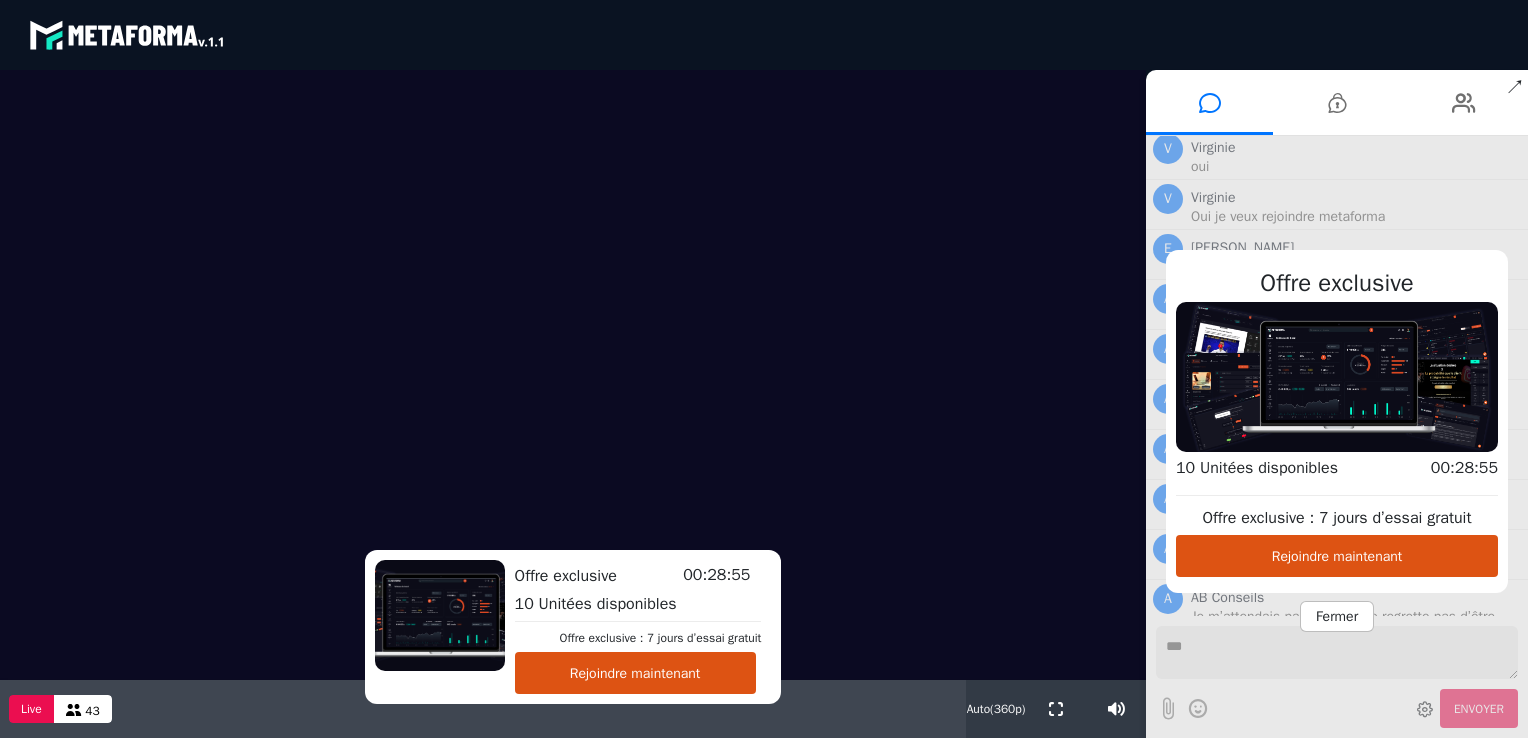 click at bounding box center (573, 375) 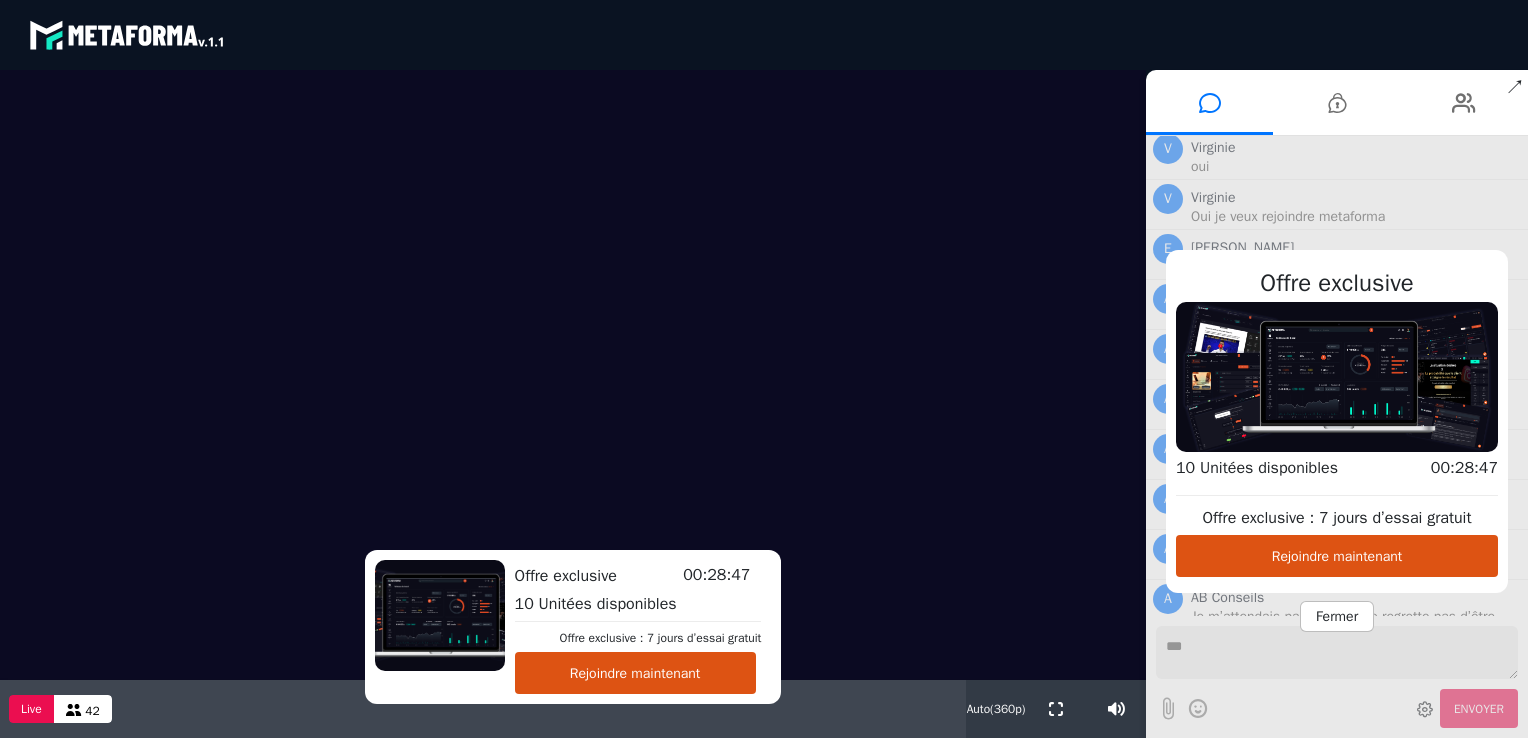 click on "Live   42" at bounding box center [483, 709] 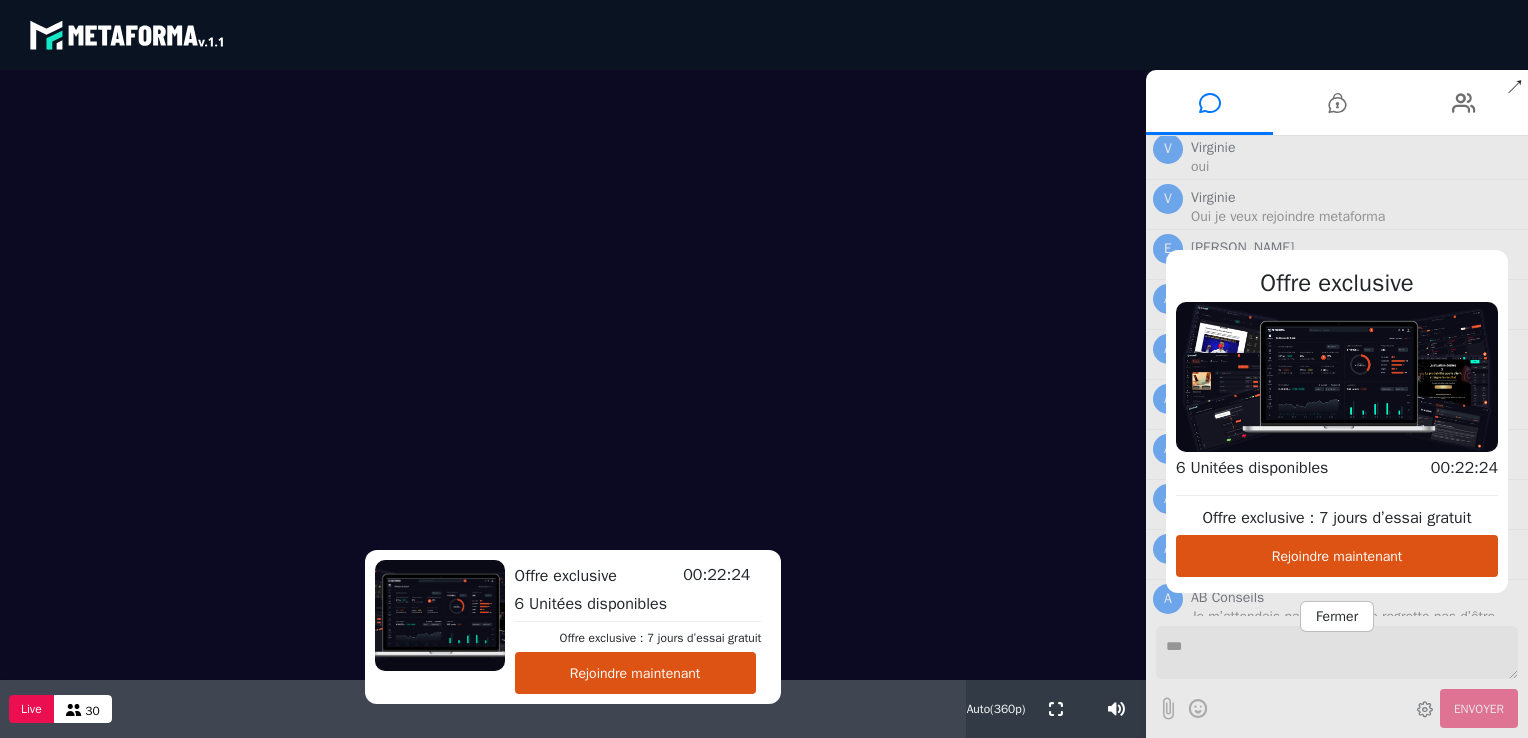 click on "Fermer" at bounding box center [1337, 616] 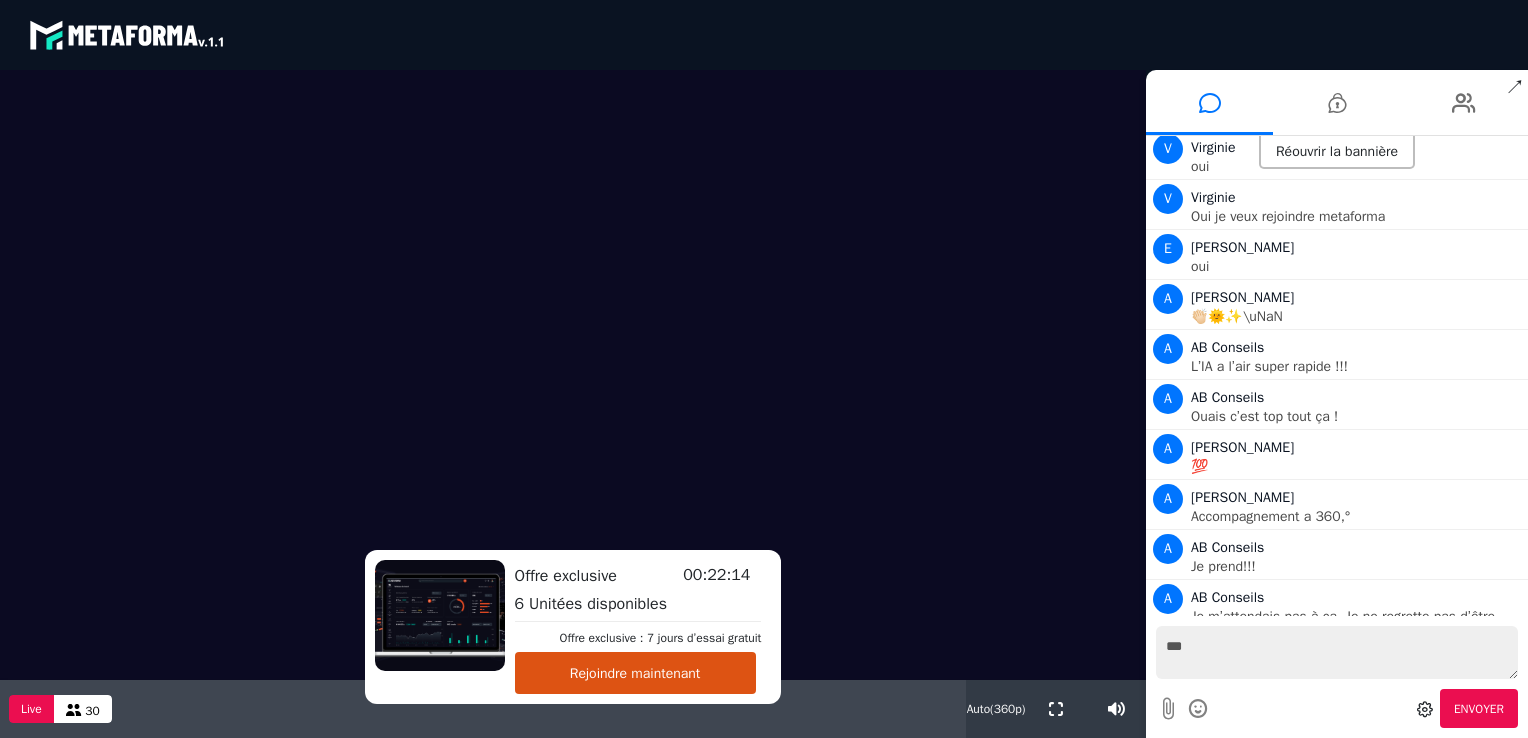 click on "***" at bounding box center [1337, 652] 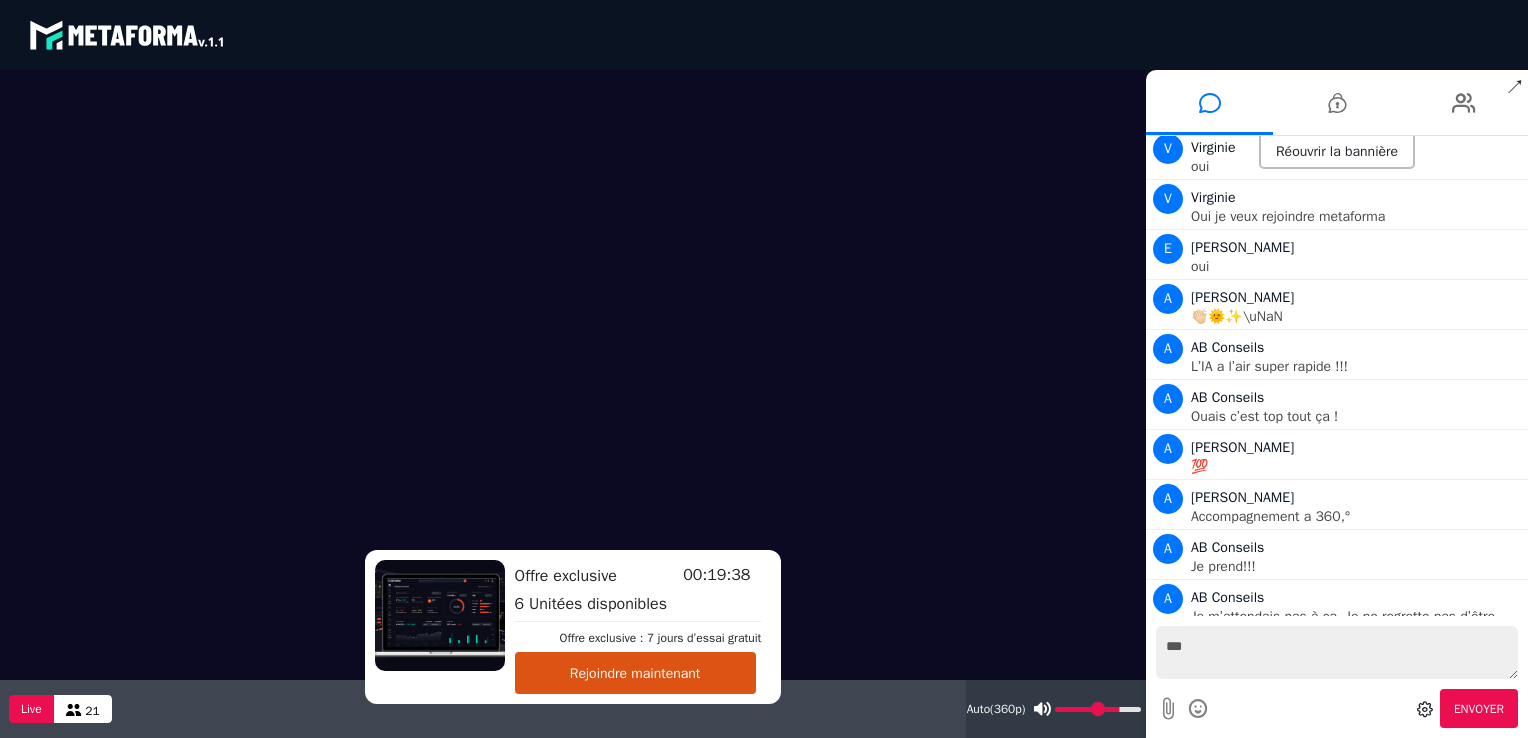 scroll, scrollTop: 6219, scrollLeft: 0, axis: vertical 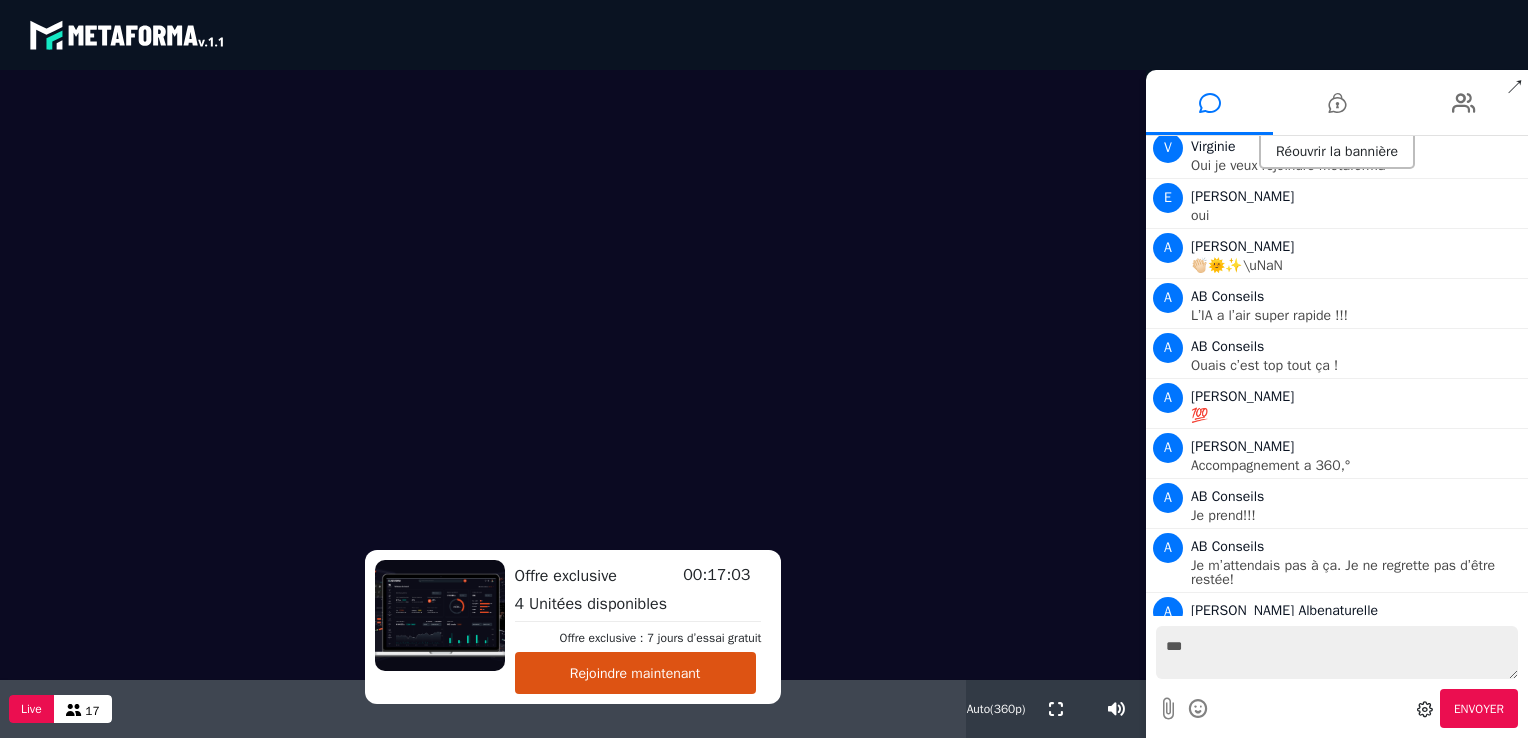 click on "blastream met_channel-b75402aa3198a961a33137d6ed46a688 fr en fr" at bounding box center (764, 35) 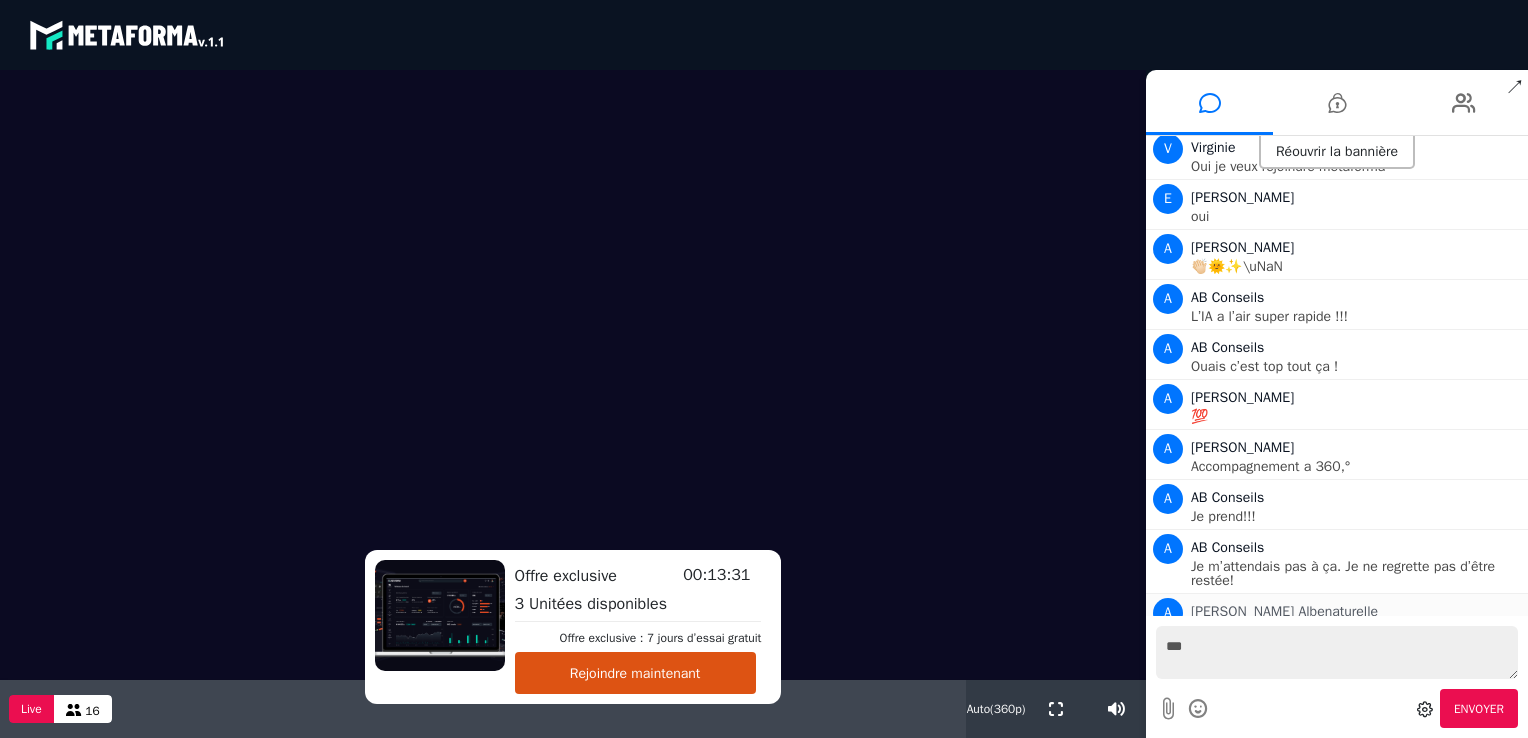 scroll, scrollTop: 6219, scrollLeft: 0, axis: vertical 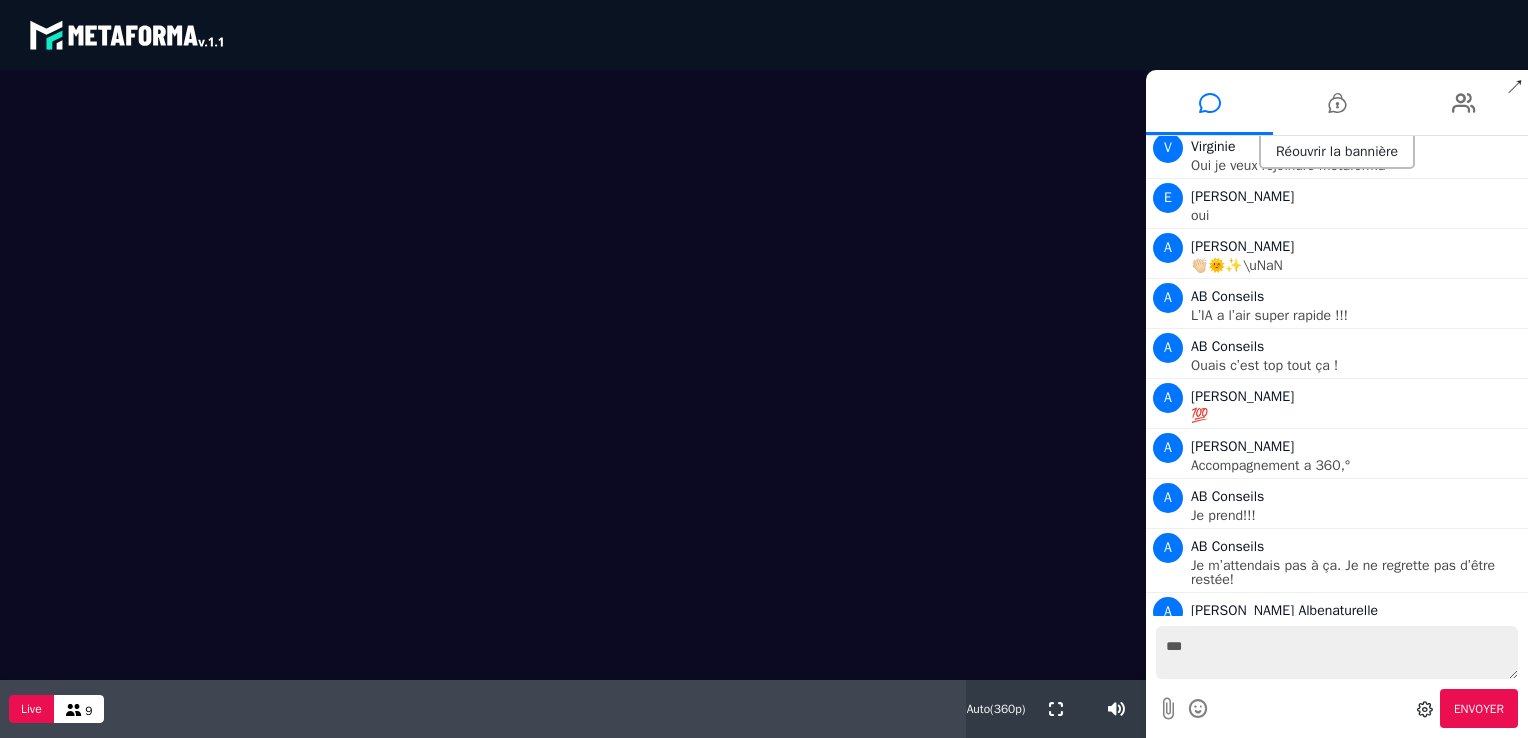 click on "***" at bounding box center (1337, 652) 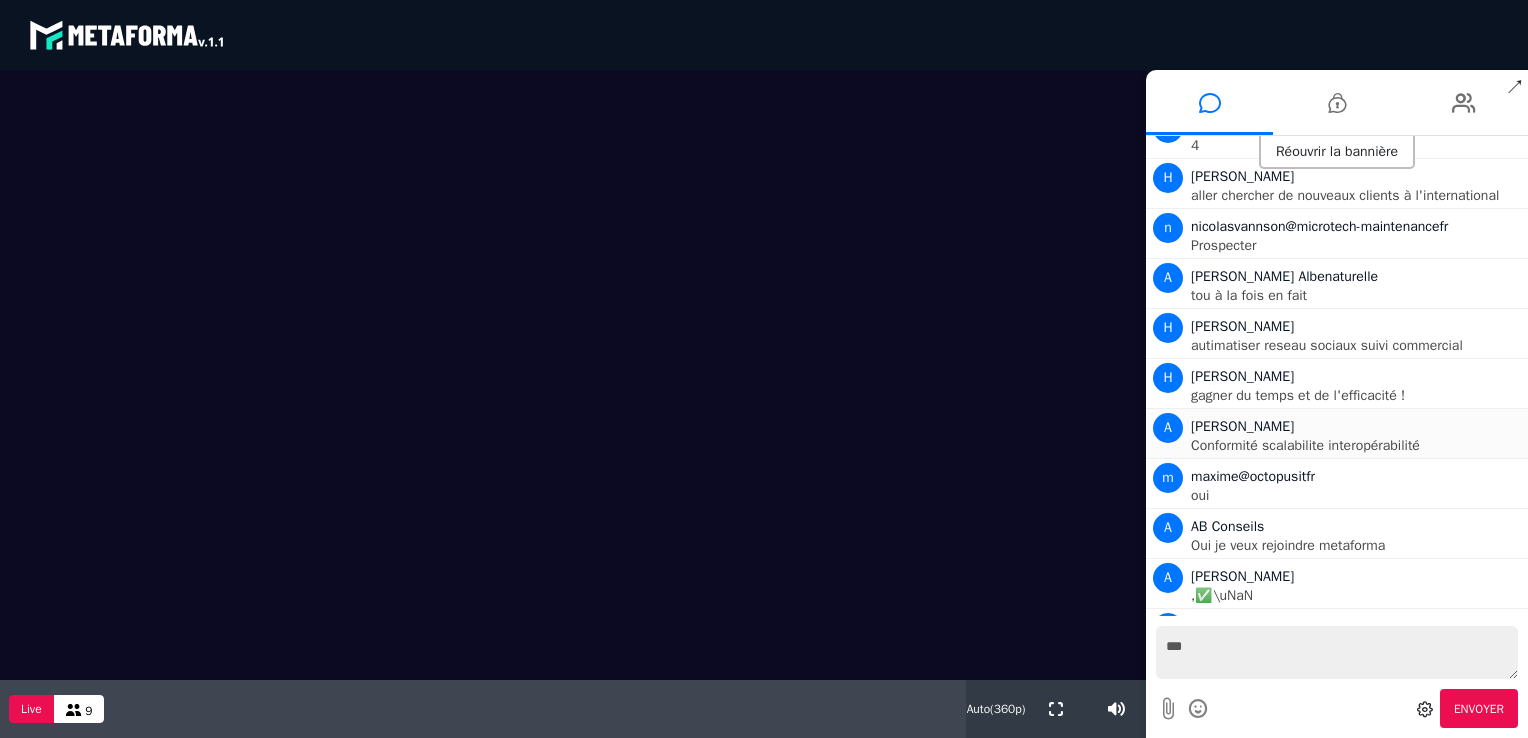 scroll, scrollTop: 4519, scrollLeft: 0, axis: vertical 